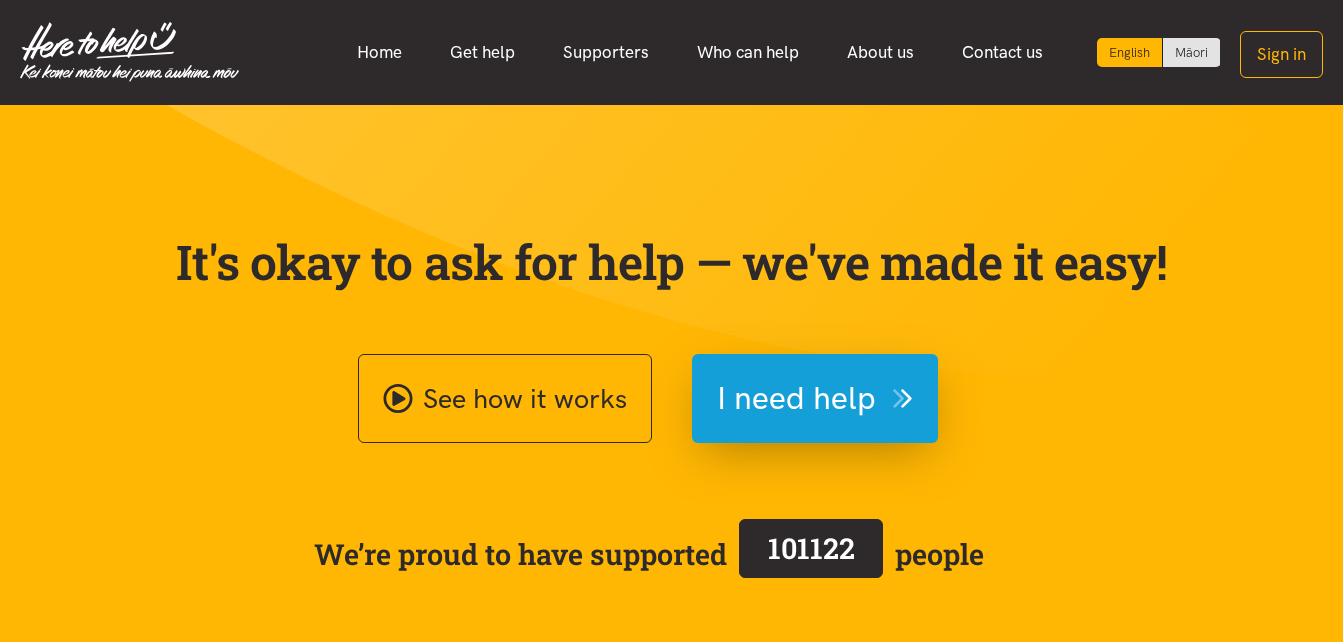 scroll, scrollTop: 0, scrollLeft: 0, axis: both 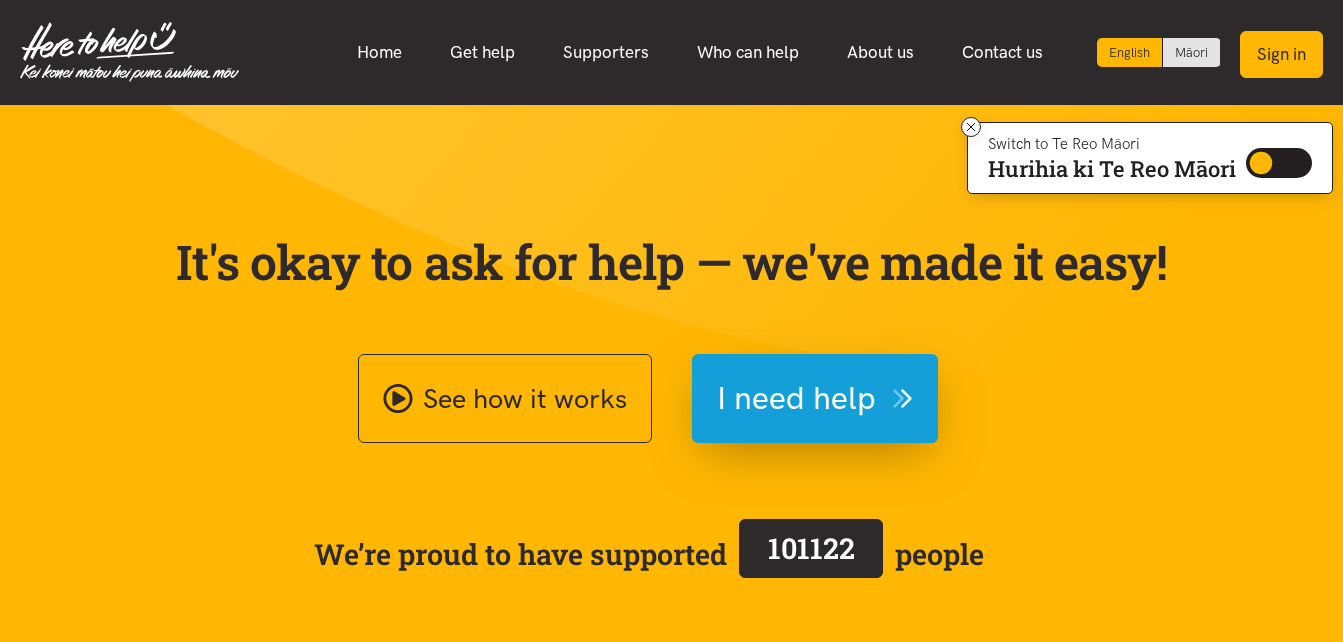 click on "Sign in" at bounding box center [1281, 54] 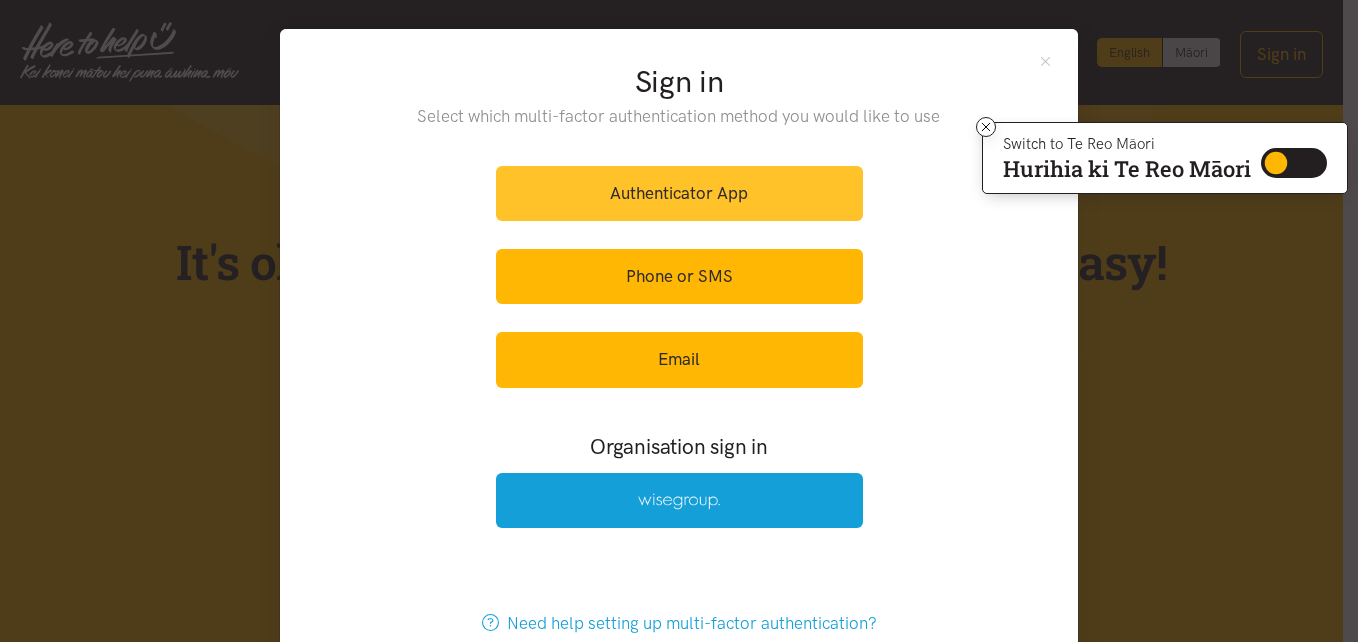 click on "Authenticator App" at bounding box center [679, 193] 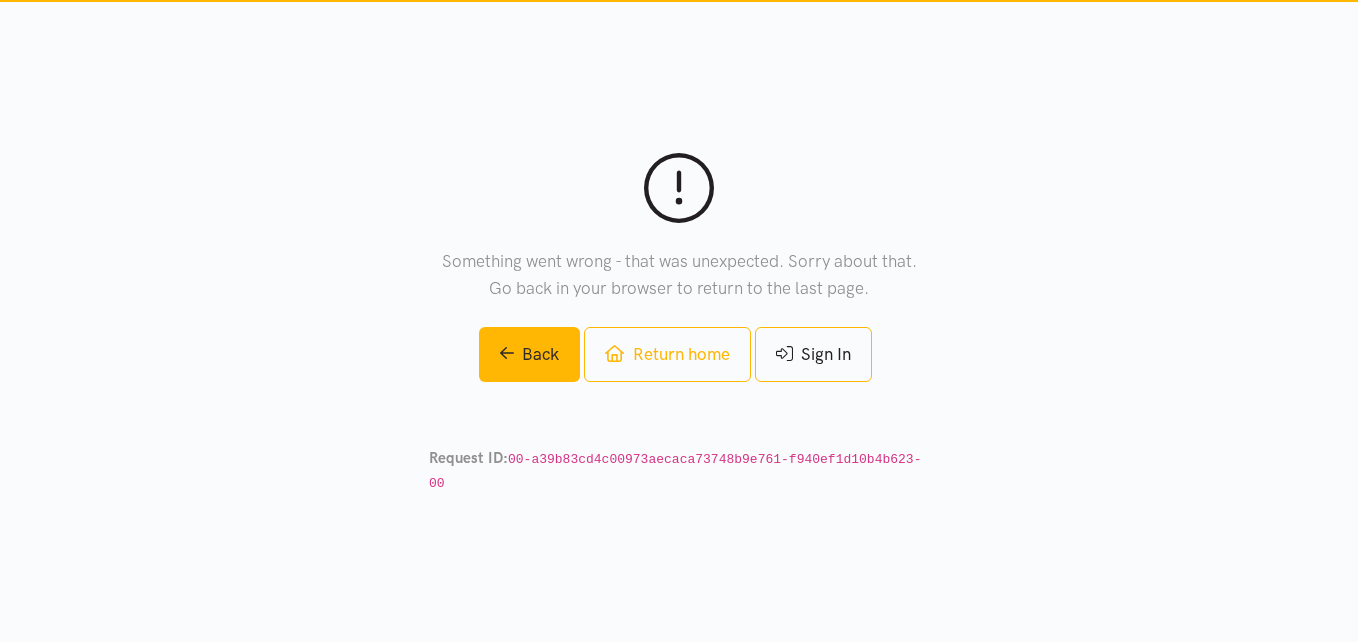 scroll, scrollTop: 0, scrollLeft: 0, axis: both 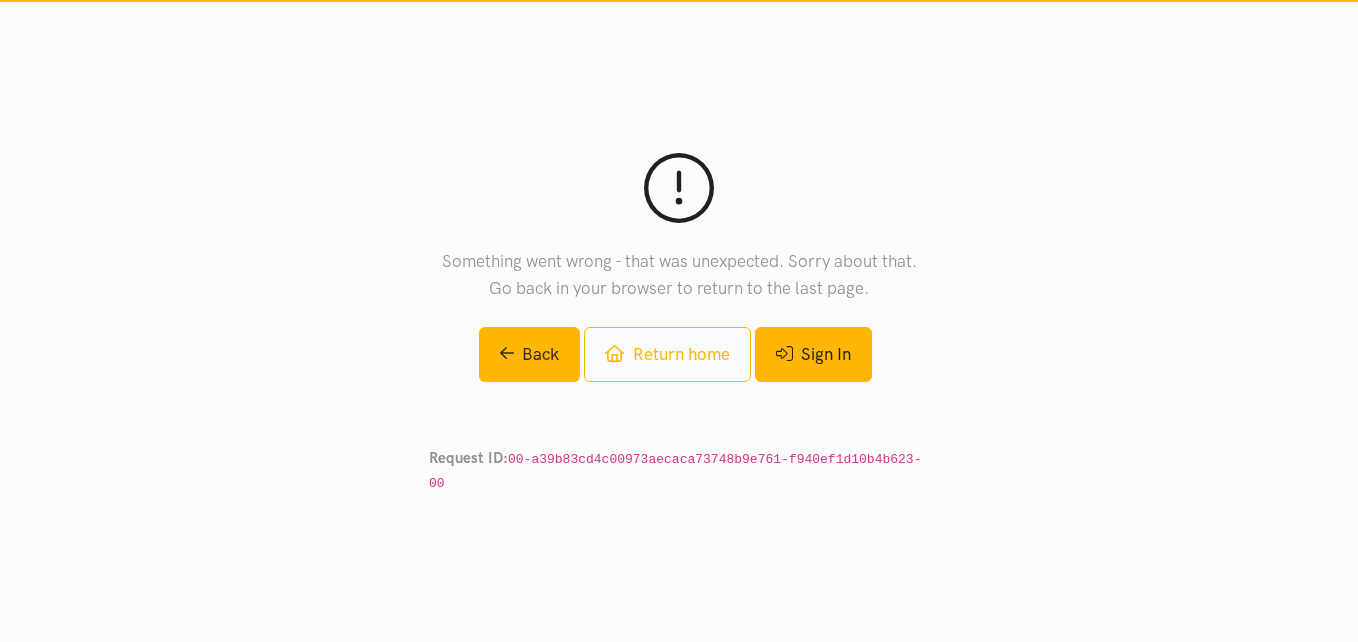 click on "Sign In" at bounding box center [813, 354] 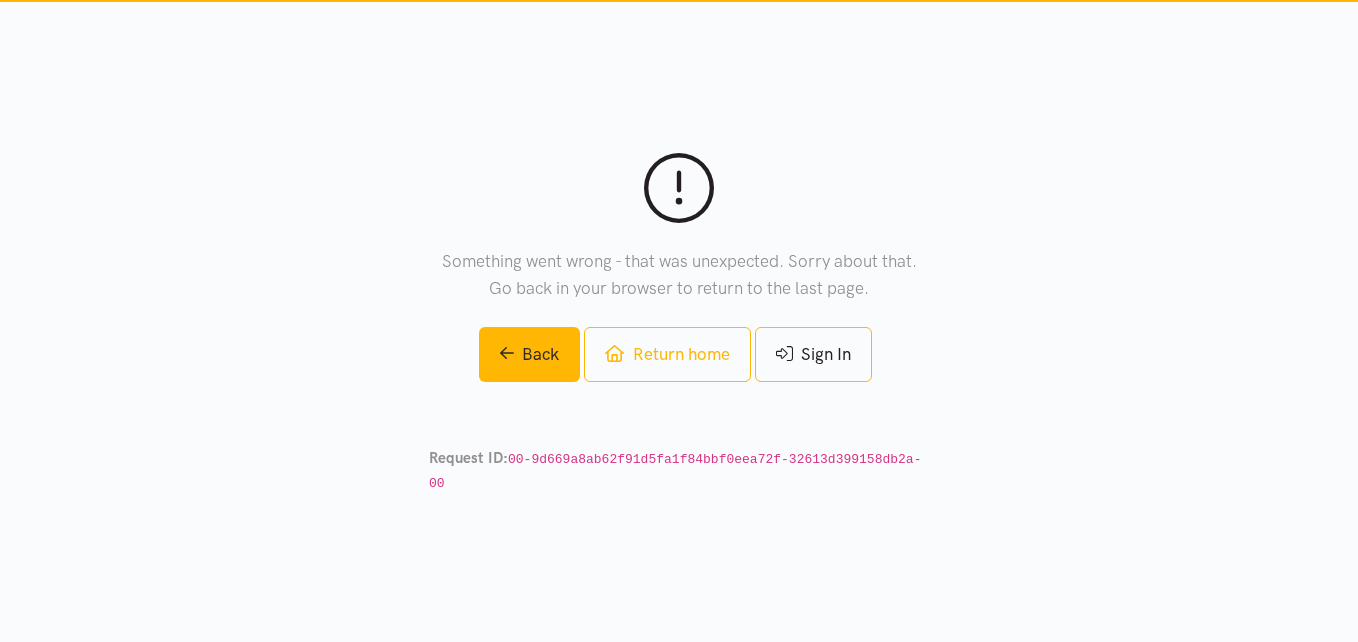scroll, scrollTop: 0, scrollLeft: 0, axis: both 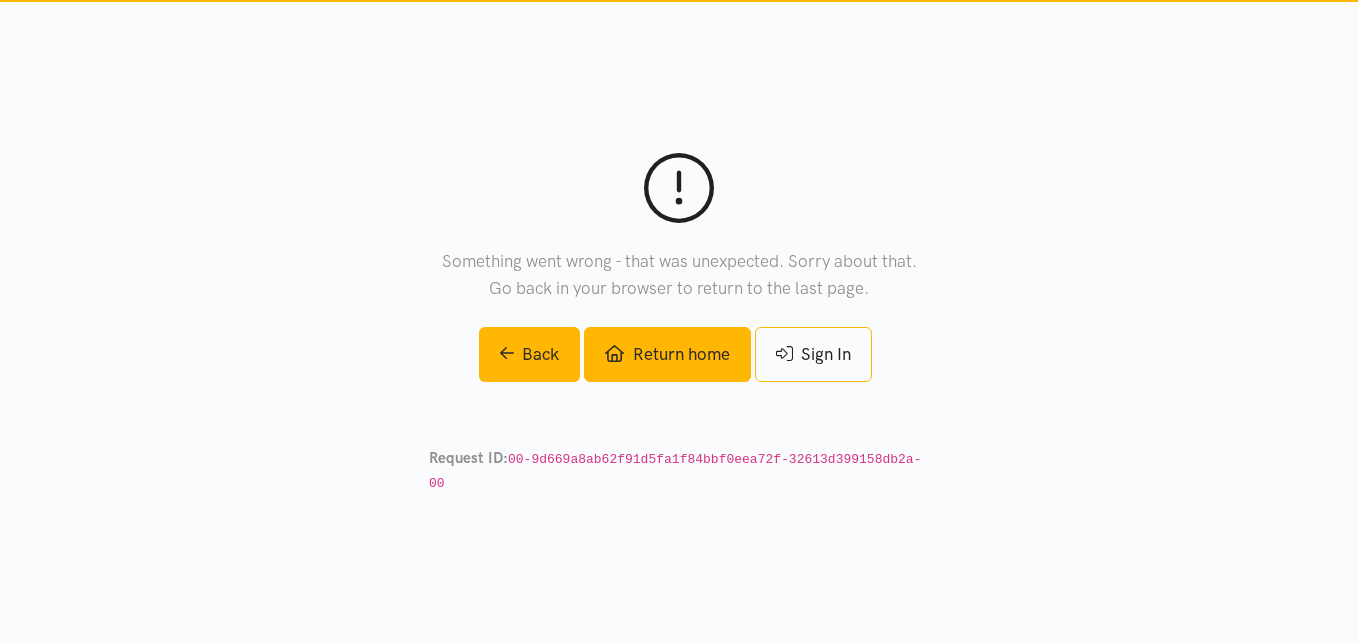 click on "Return home" at bounding box center [667, 354] 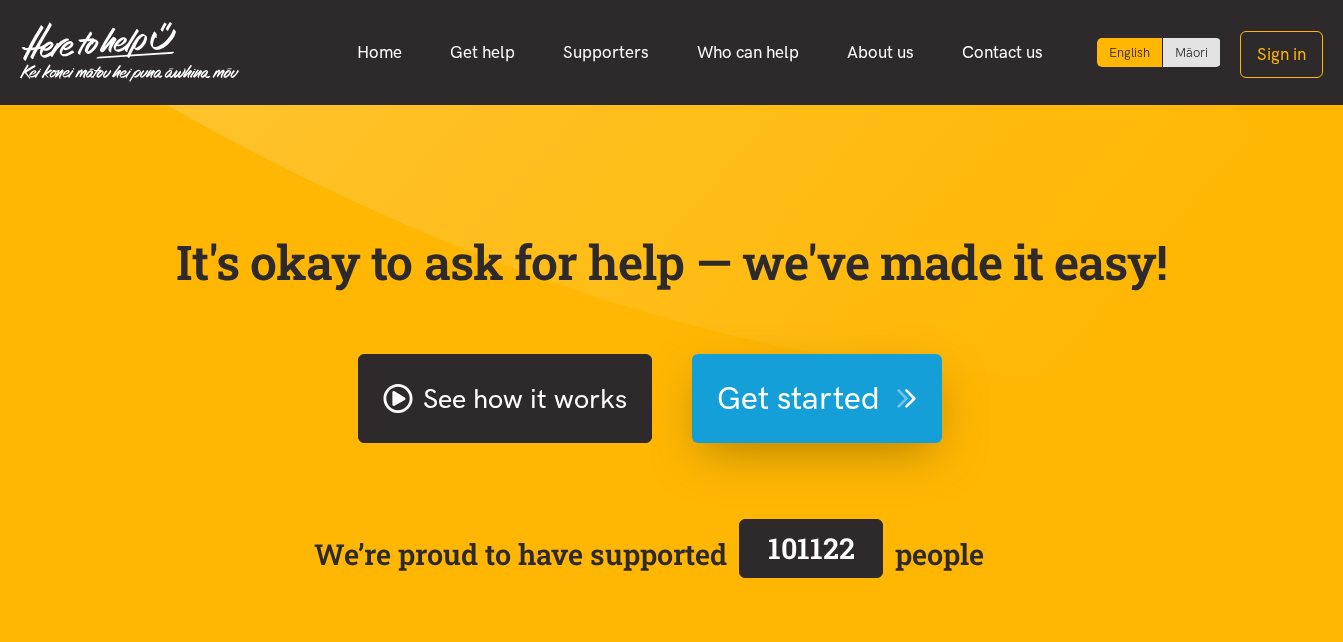 scroll, scrollTop: 0, scrollLeft: 0, axis: both 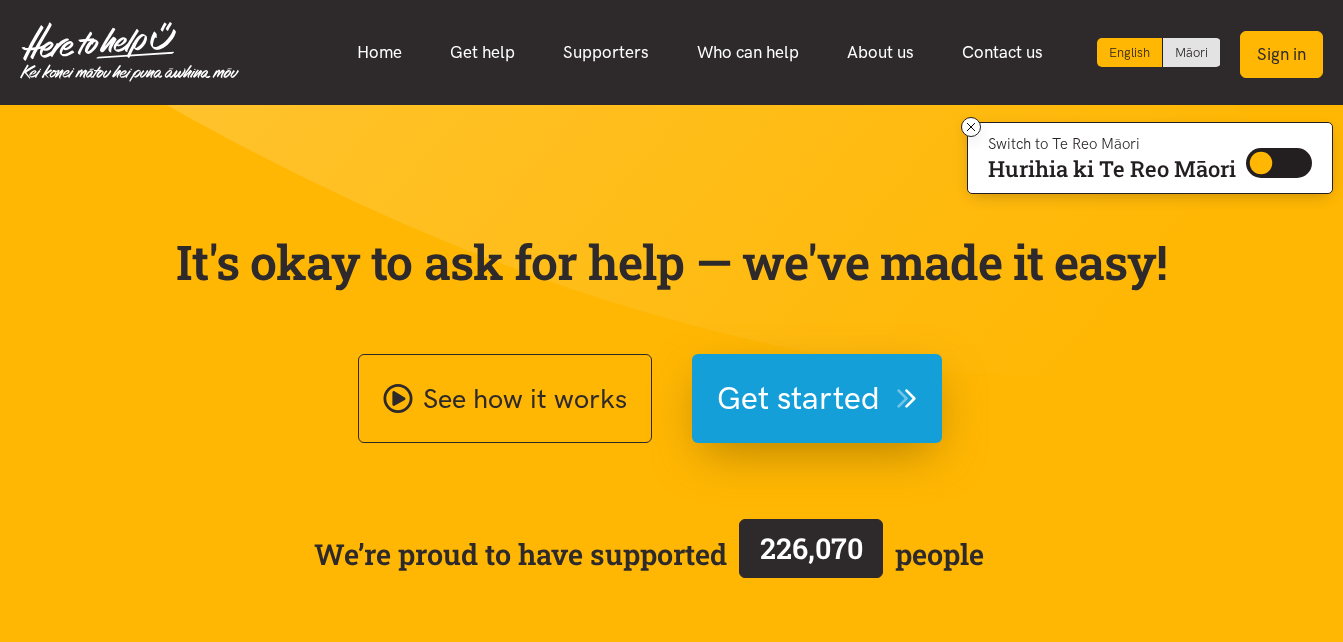 click on "Sign in" at bounding box center (1281, 54) 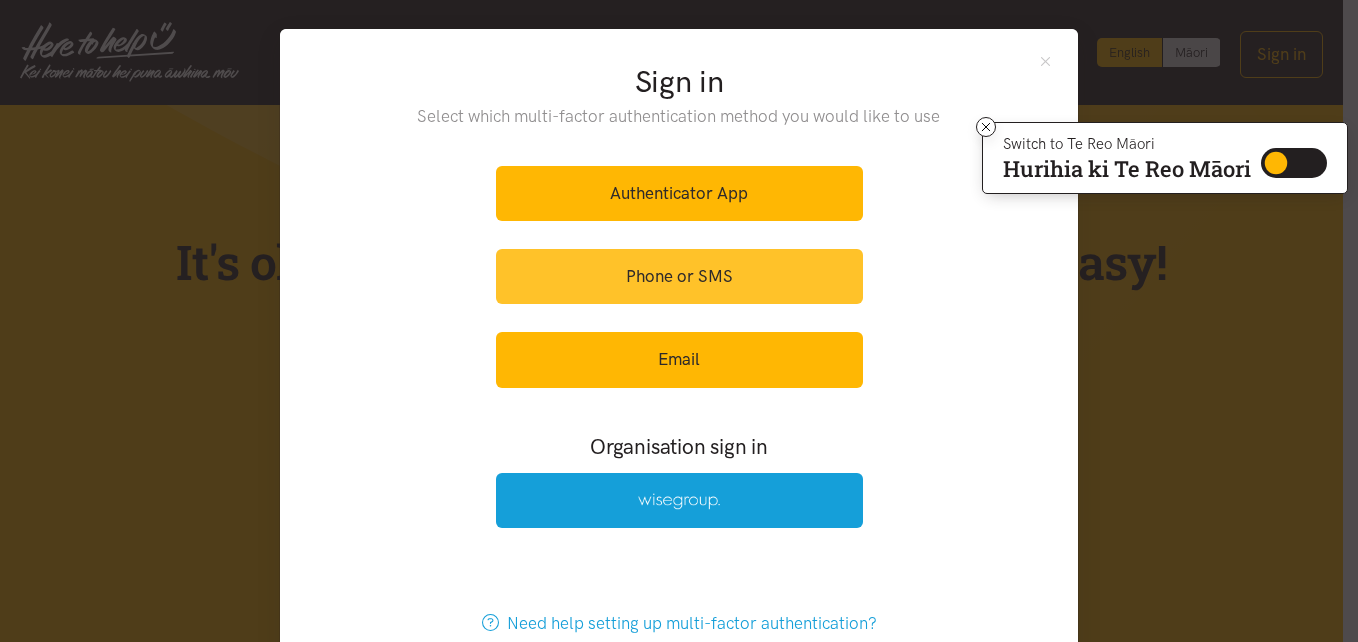click on "Phone or SMS" at bounding box center [679, 276] 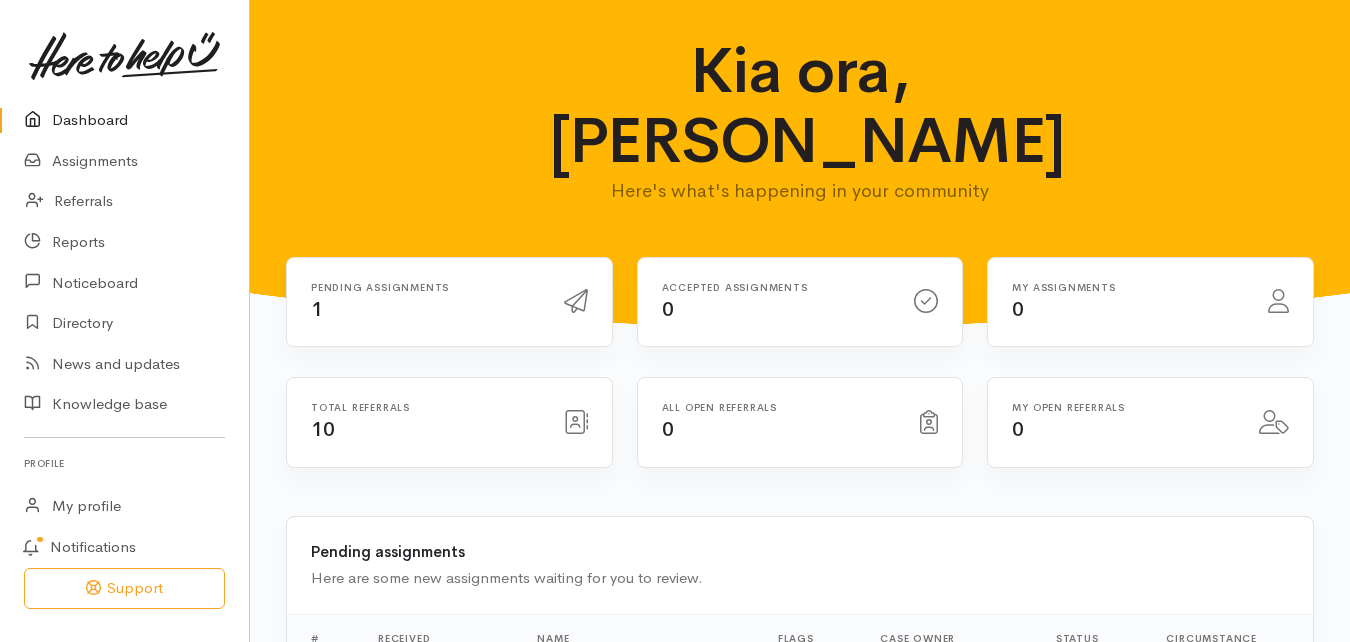 scroll, scrollTop: 0, scrollLeft: 0, axis: both 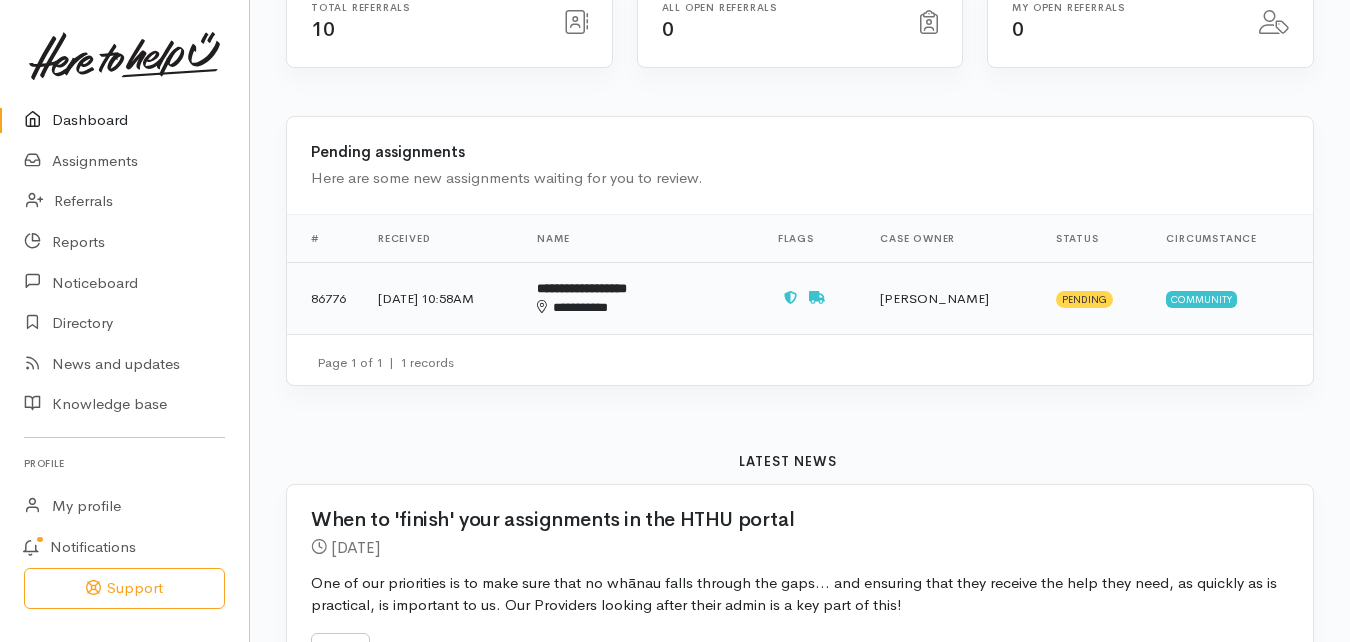 click on "Pending" at bounding box center (1084, 299) 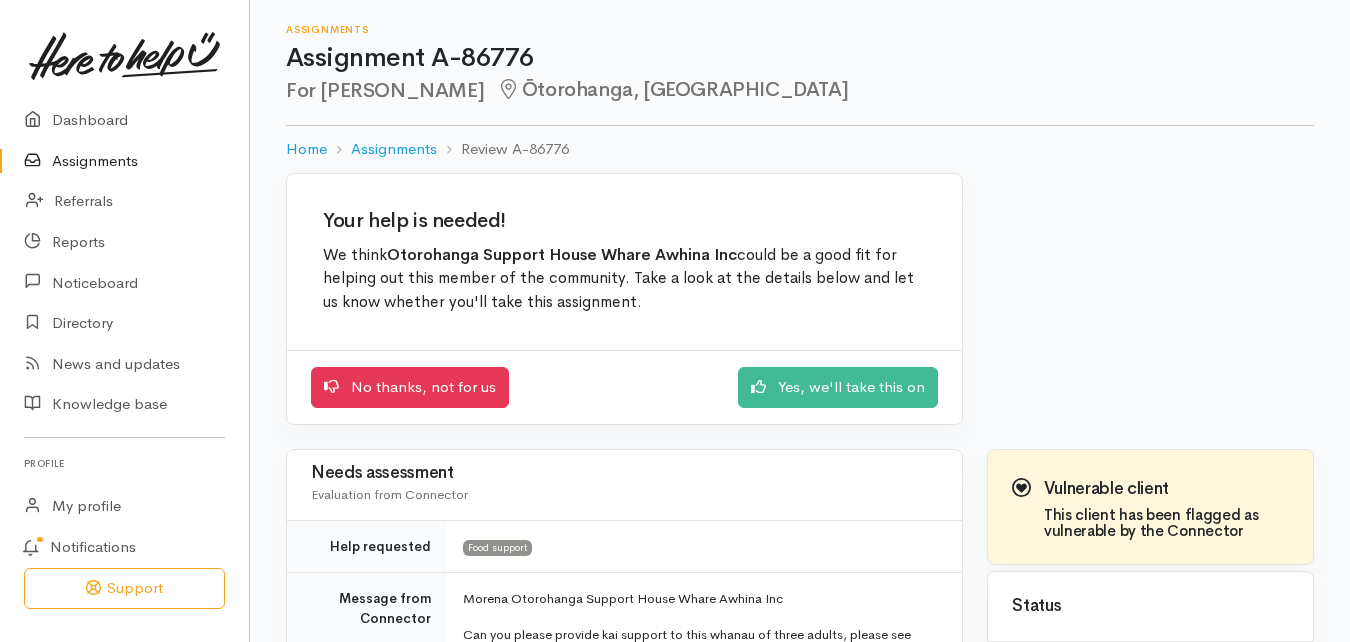 scroll, scrollTop: 0, scrollLeft: 0, axis: both 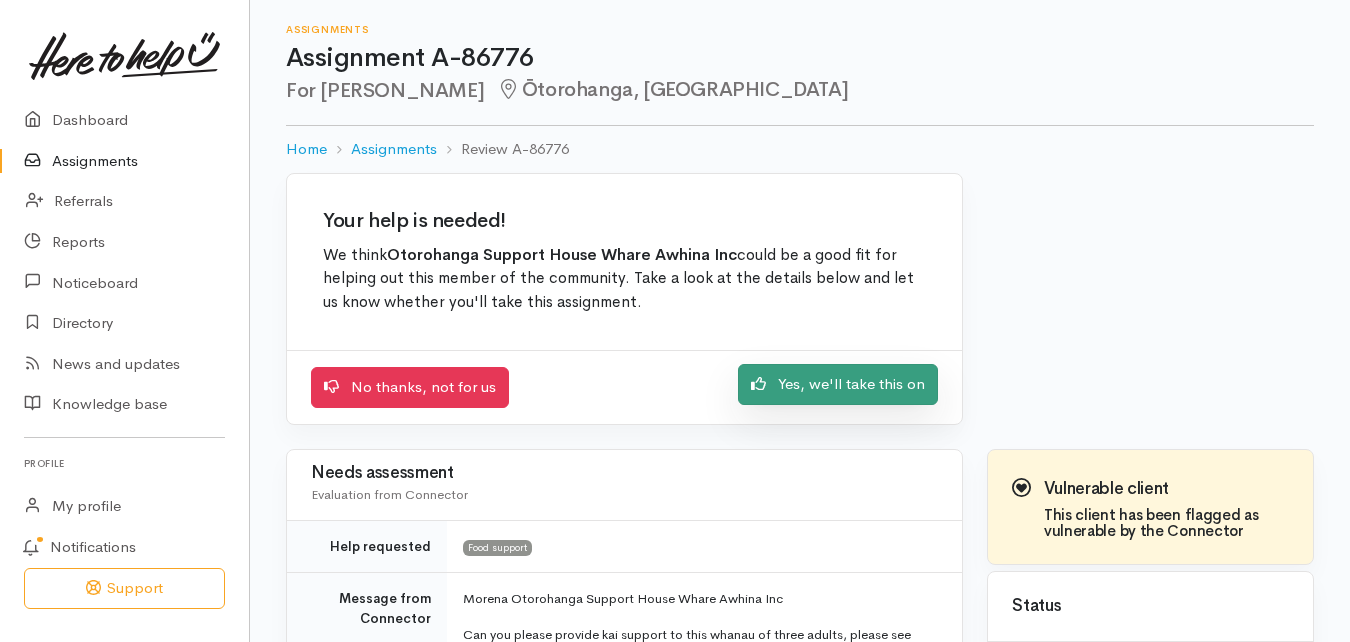 click on "Yes, we'll take this on" at bounding box center [838, 384] 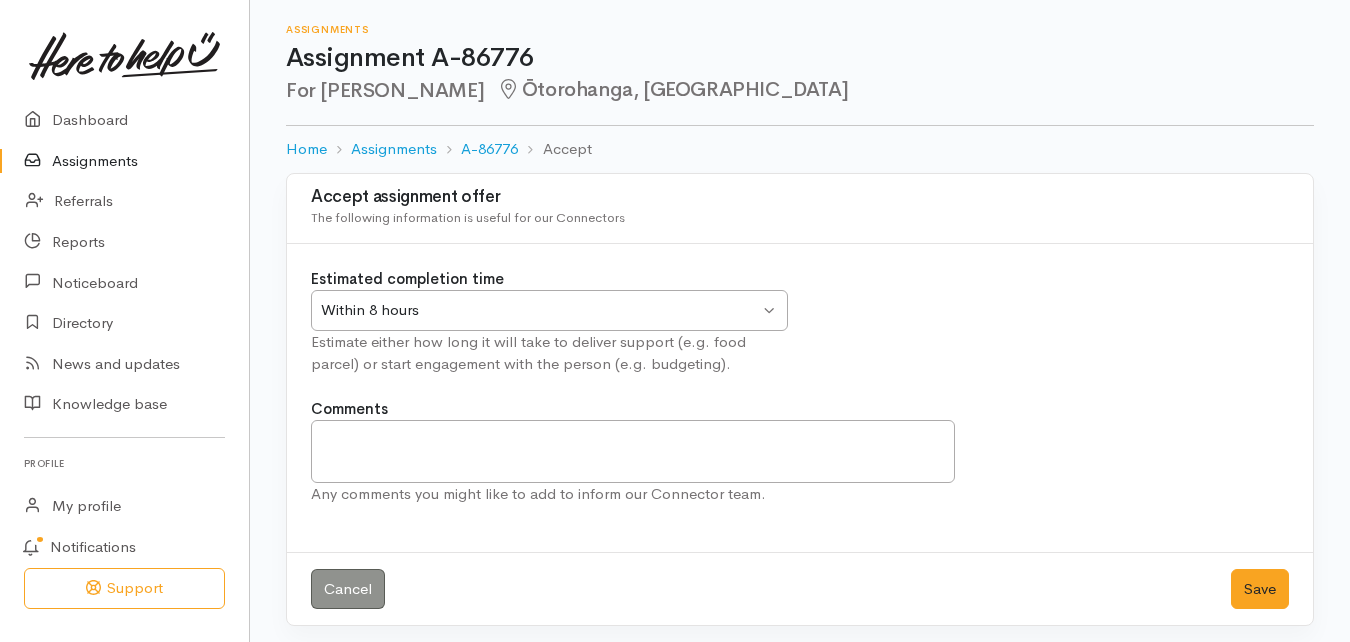 scroll, scrollTop: 0, scrollLeft: 0, axis: both 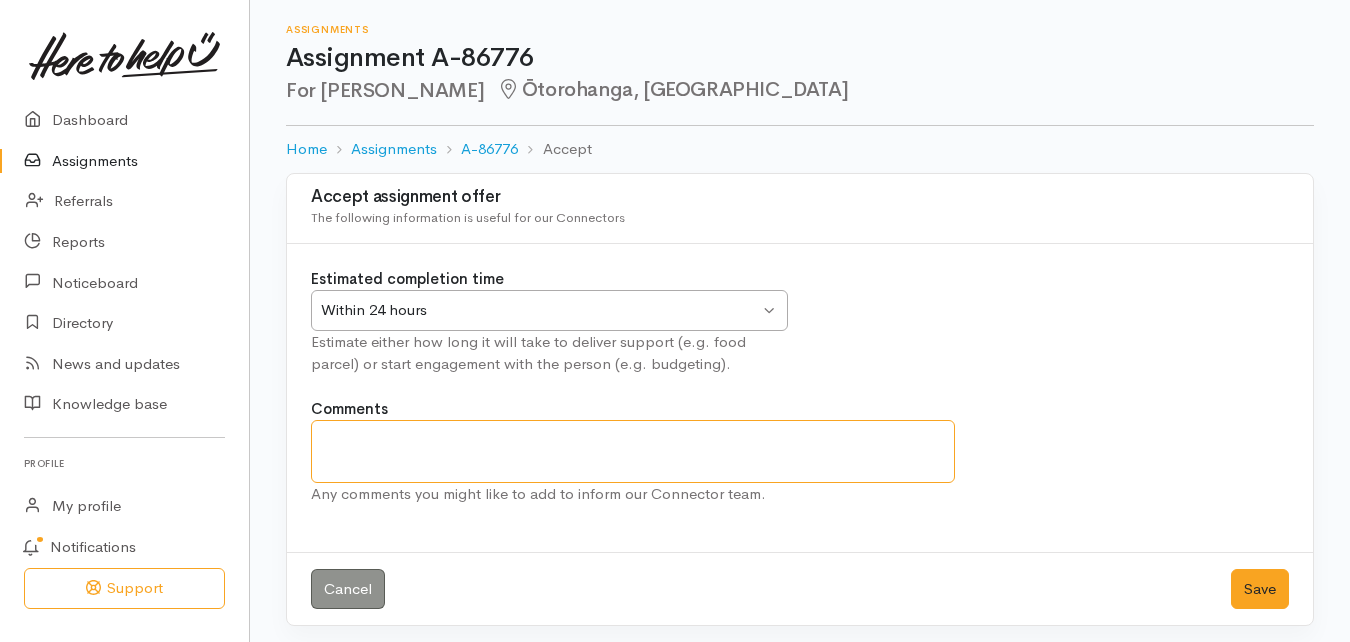 click on "Comments" at bounding box center (633, 451) 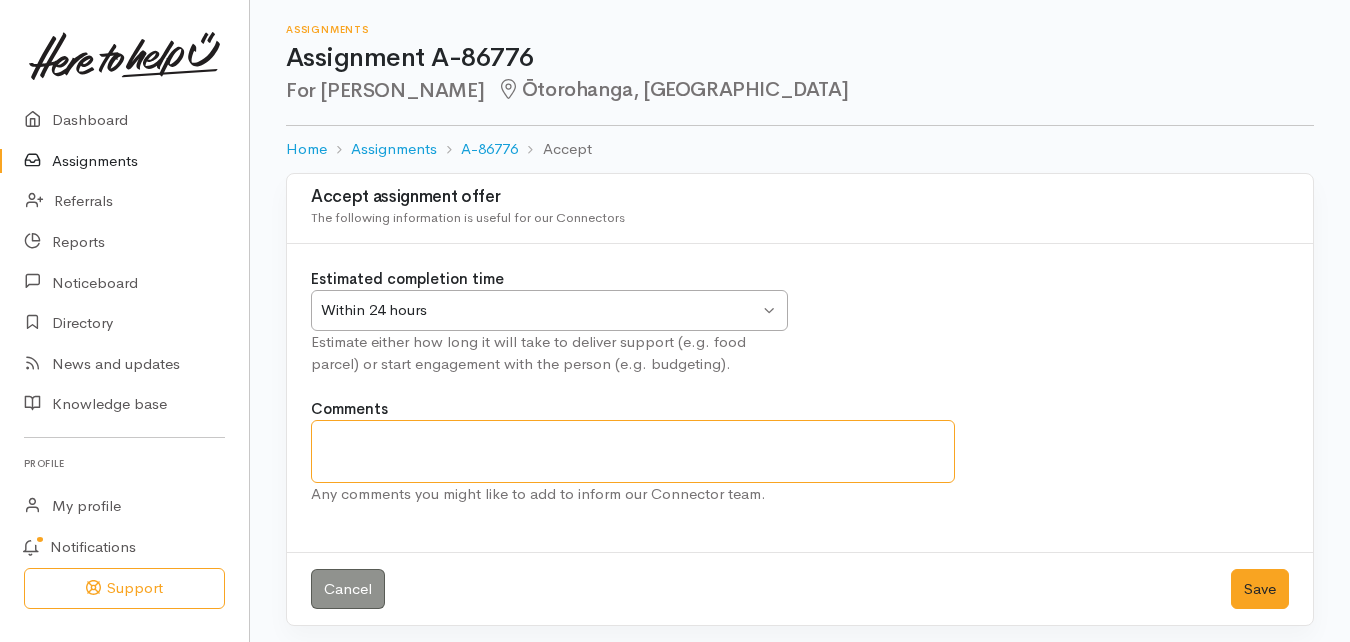click on "Within 24 hours Within 24 hours" at bounding box center [549, 310] 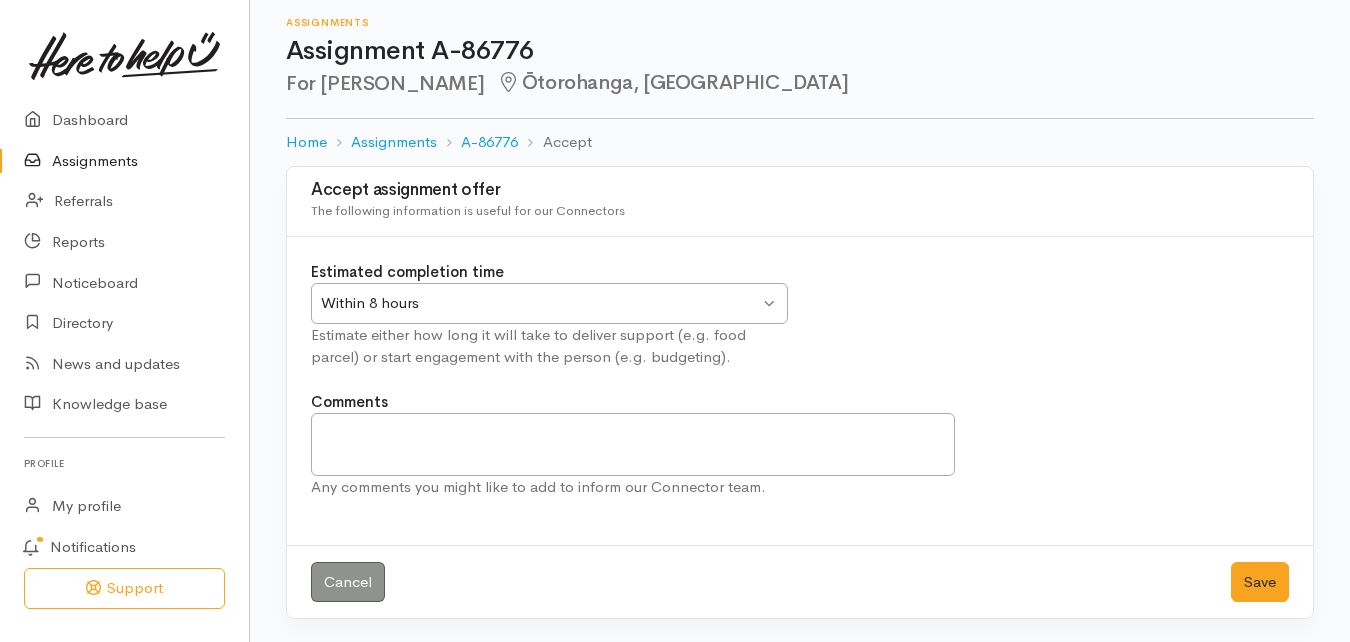 scroll, scrollTop: 8, scrollLeft: 0, axis: vertical 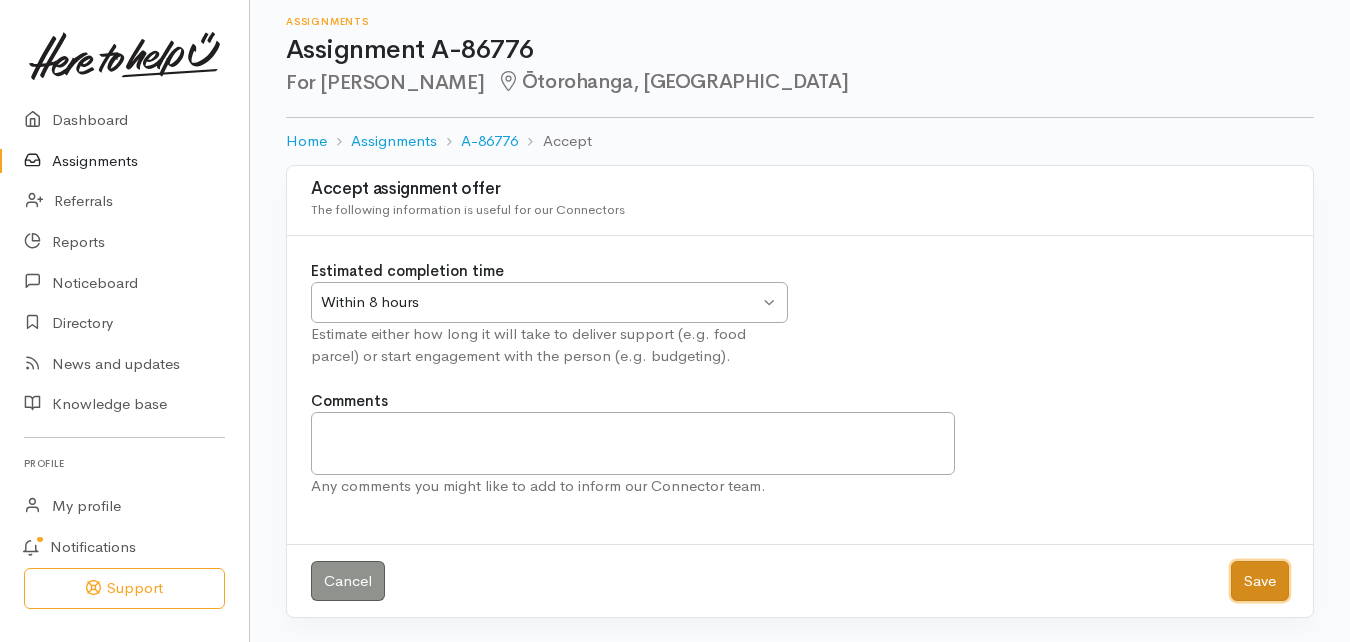 click on "Save" at bounding box center (1260, 581) 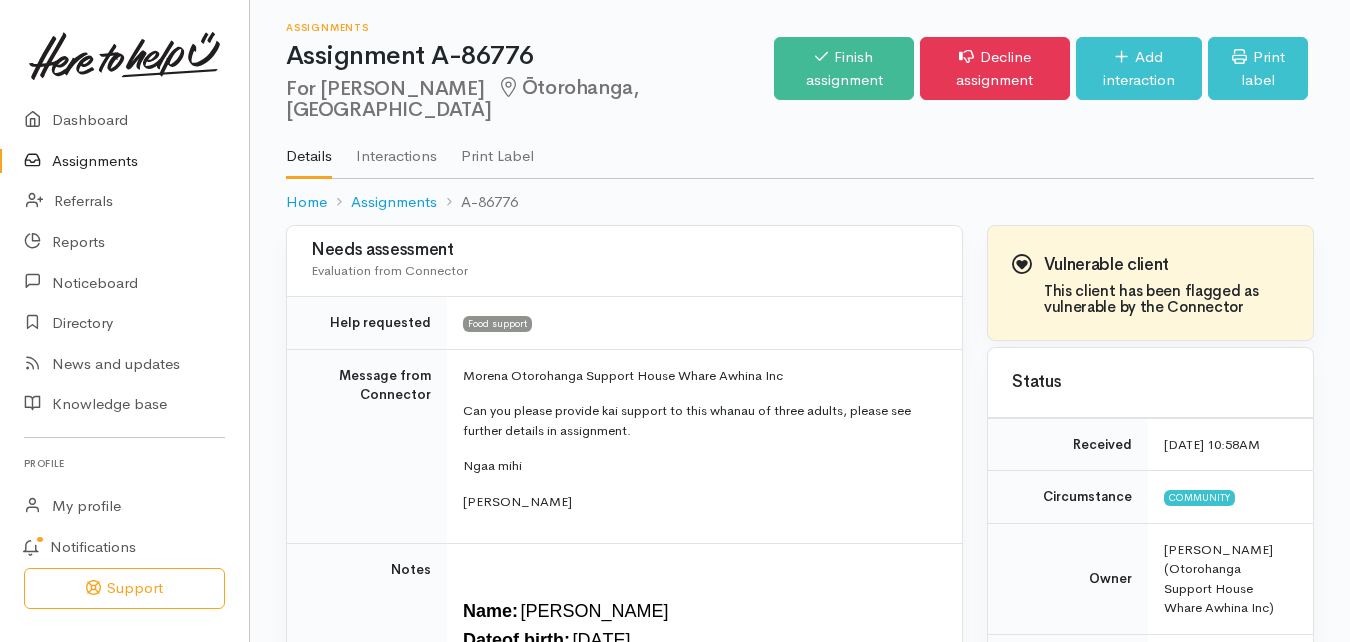scroll, scrollTop: 0, scrollLeft: 0, axis: both 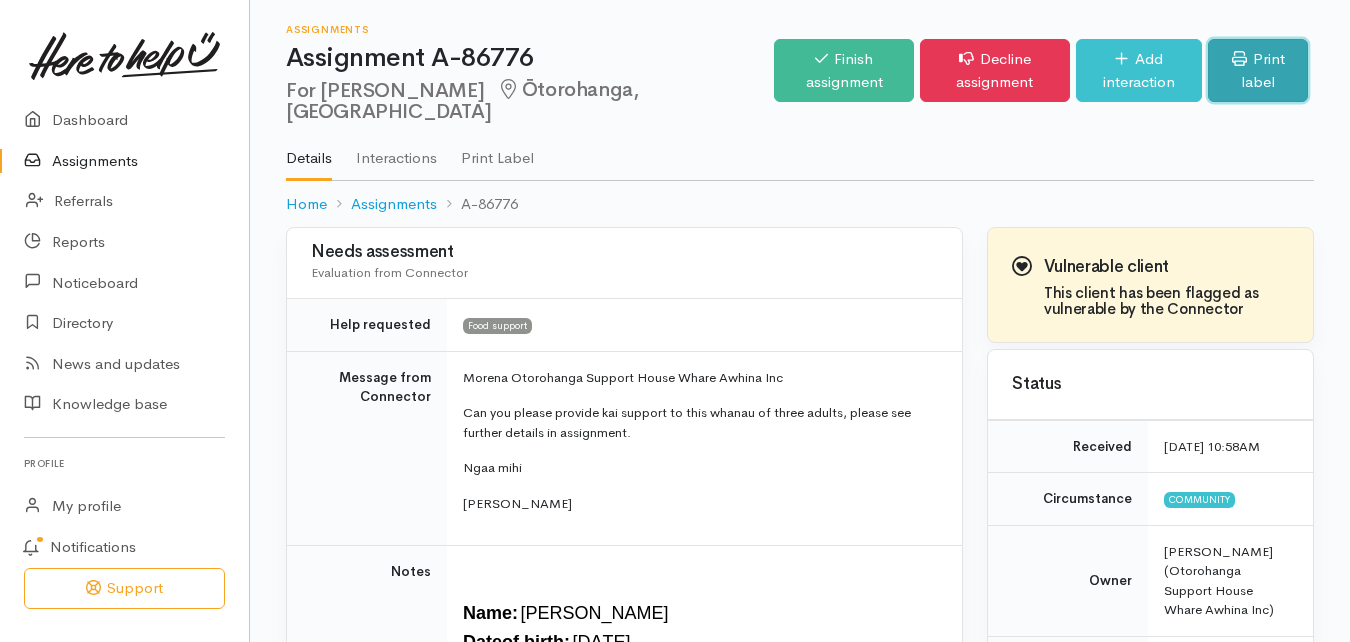 click on "Print label" at bounding box center (1258, 70) 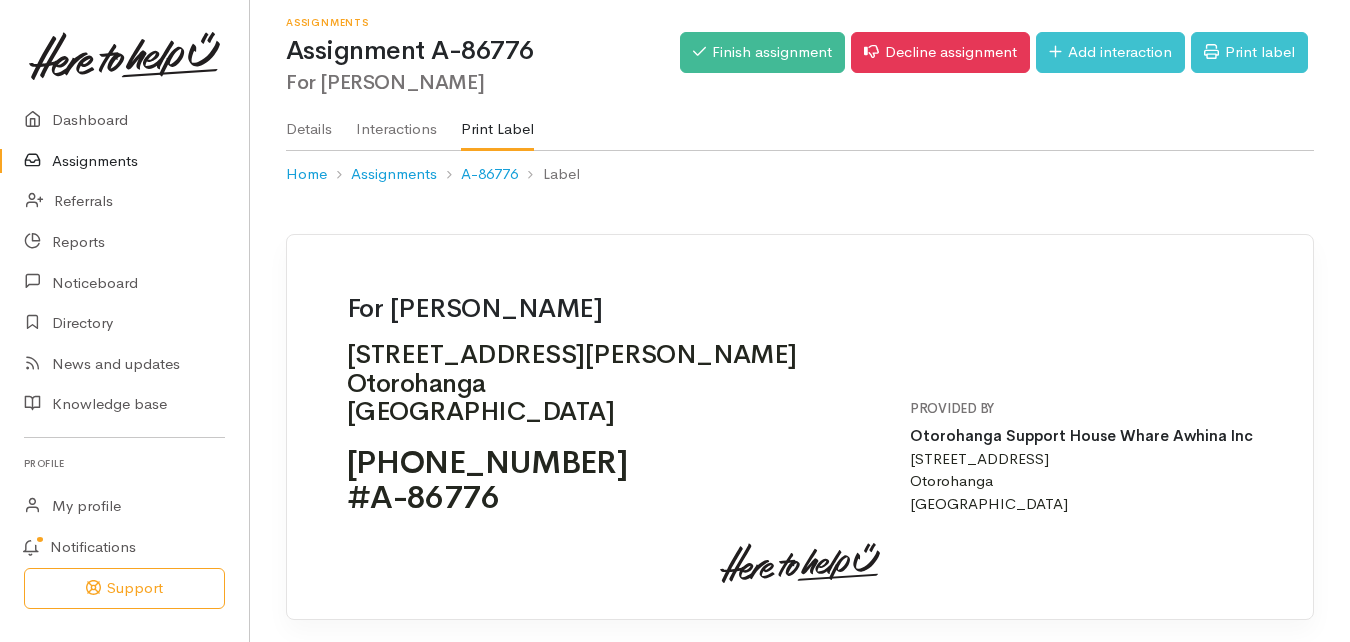 scroll, scrollTop: 9, scrollLeft: 0, axis: vertical 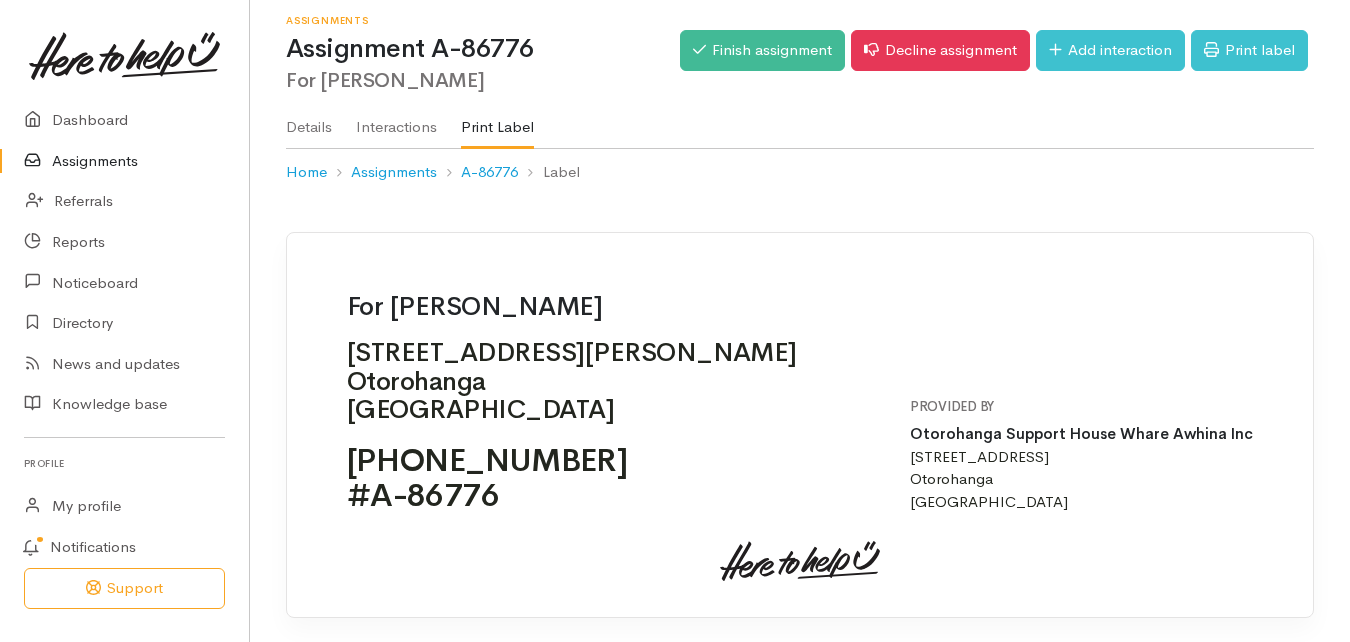 click on "For Brendon Taylor
10 McKenzie Ave  Otorohanga  New Zealand
+64276268756
#A-86776
Provided by
Otorohanga Support House Whare Awhina Inc
120 Maniapoto Street  Otorohanga  New Zealand" at bounding box center [800, 393] 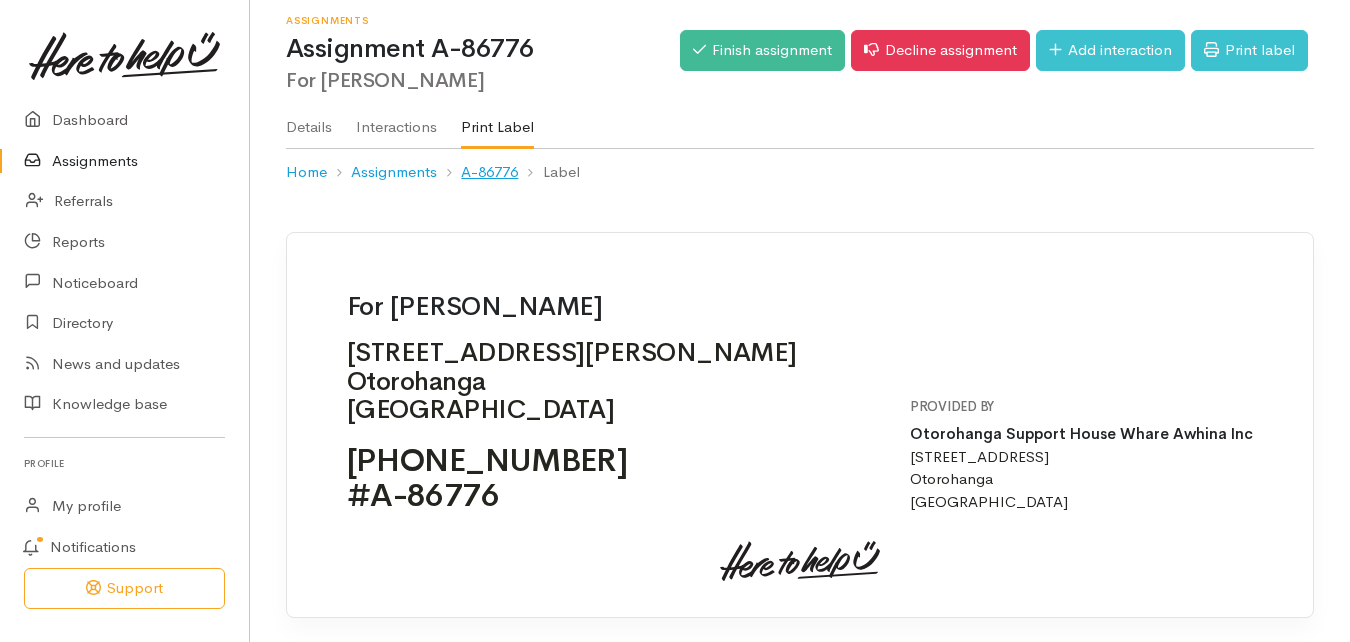 click on "A-86776" at bounding box center [489, 172] 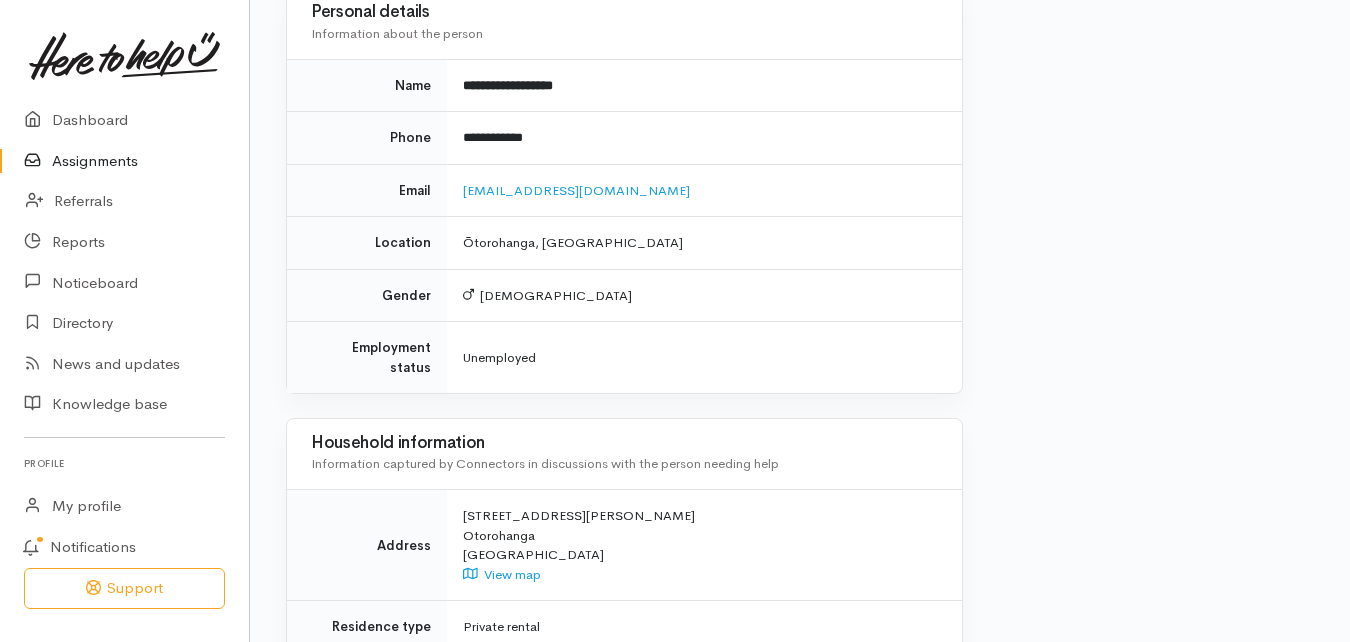 scroll, scrollTop: 2371, scrollLeft: 0, axis: vertical 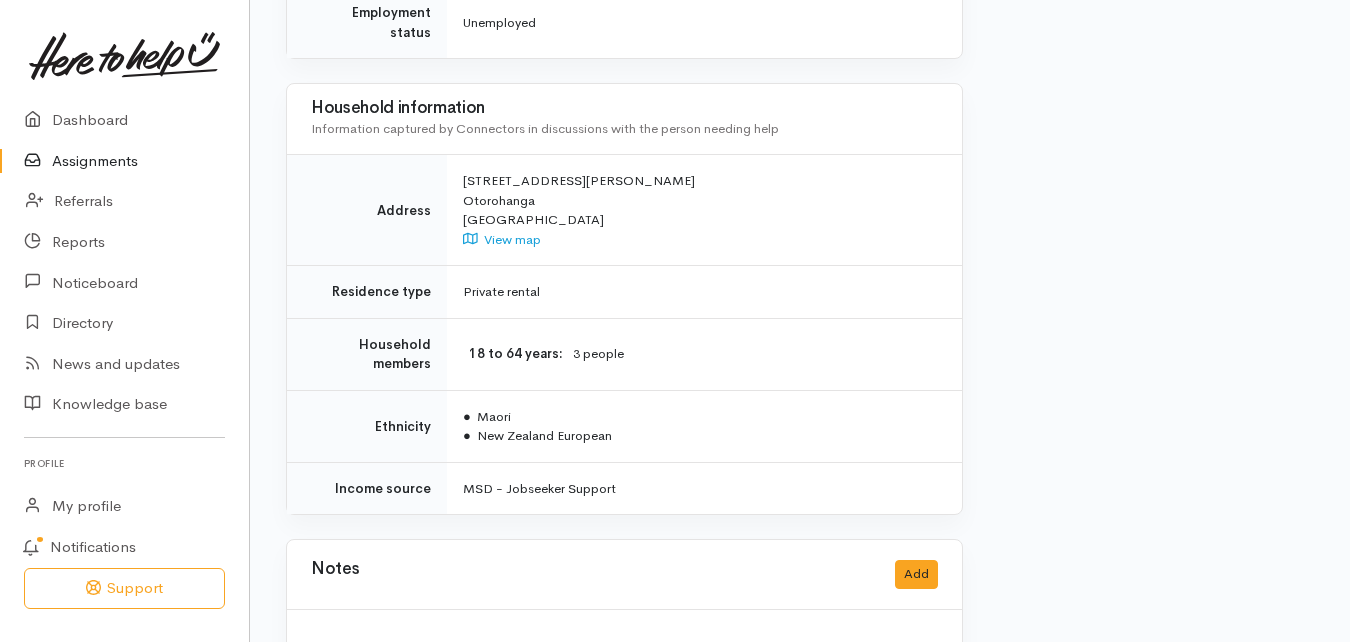 drag, startPoint x: 1045, startPoint y: 585, endPoint x: 418, endPoint y: 533, distance: 629.1526 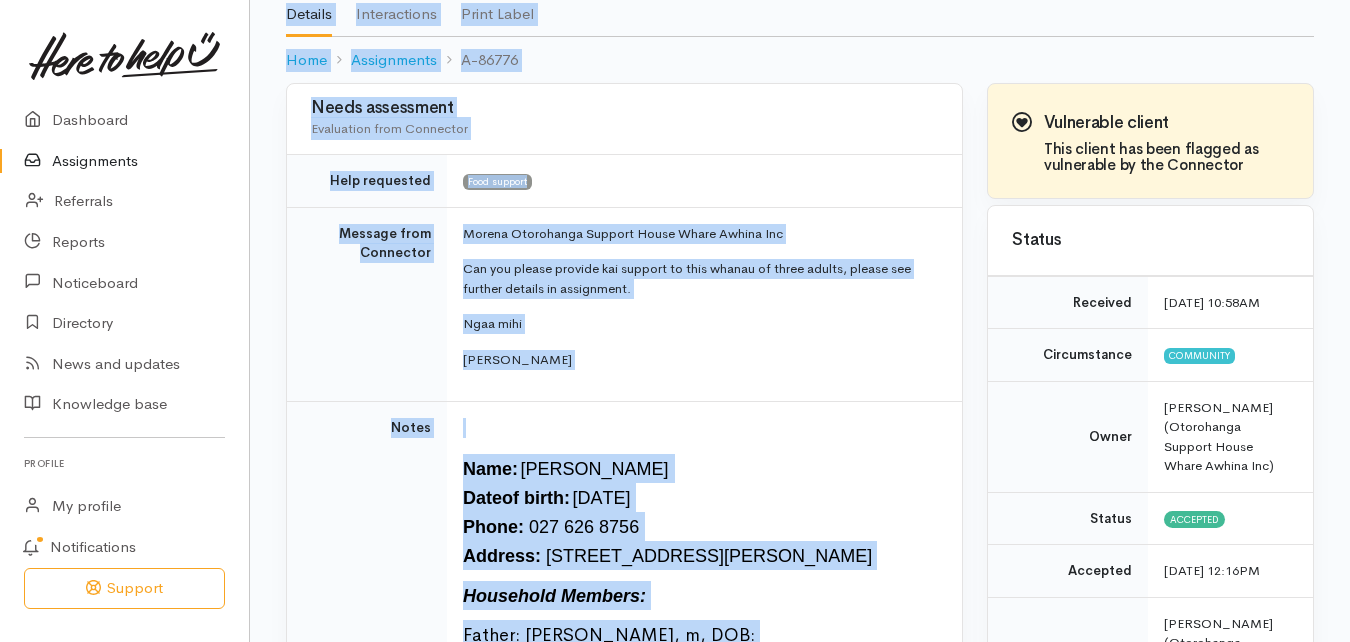 scroll, scrollTop: 0, scrollLeft: 0, axis: both 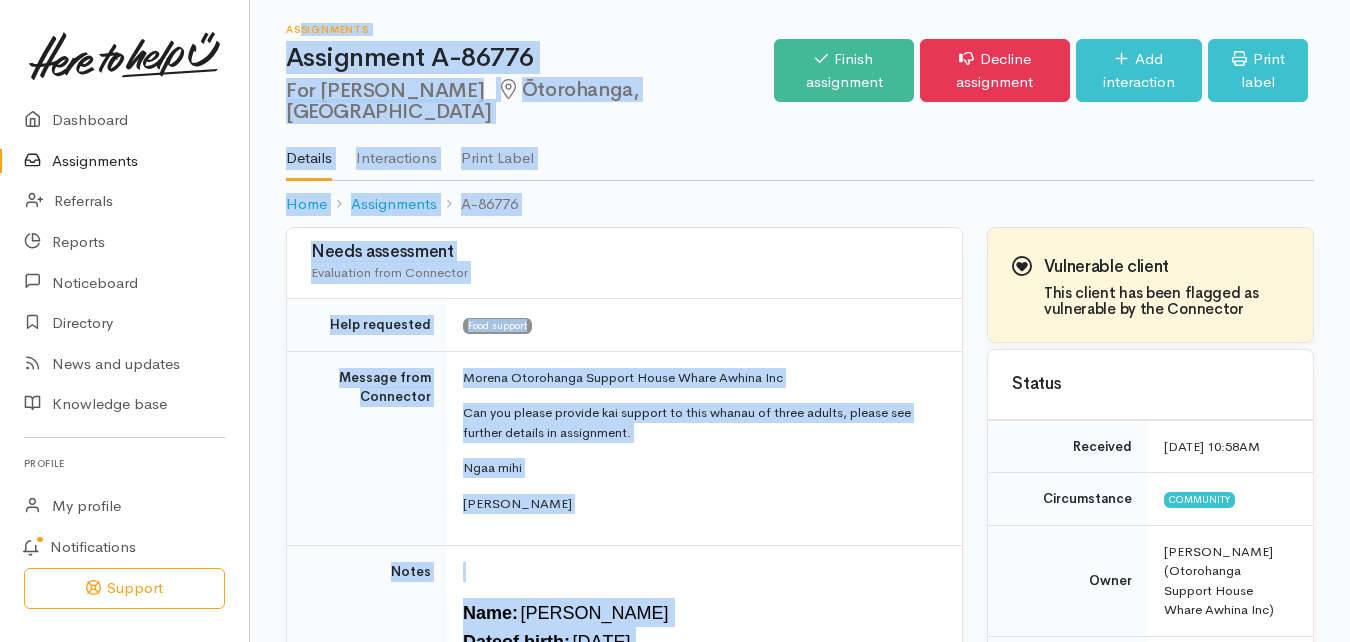 drag, startPoint x: 891, startPoint y: 408, endPoint x: 304, endPoint y: -37, distance: 736.6098 